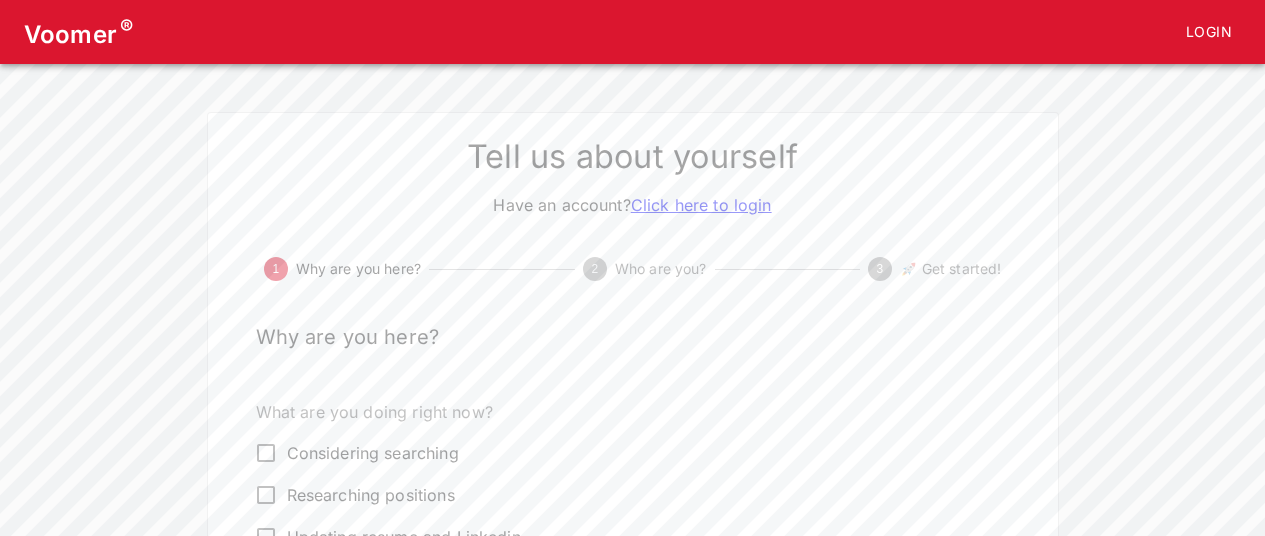 scroll, scrollTop: 0, scrollLeft: 0, axis: both 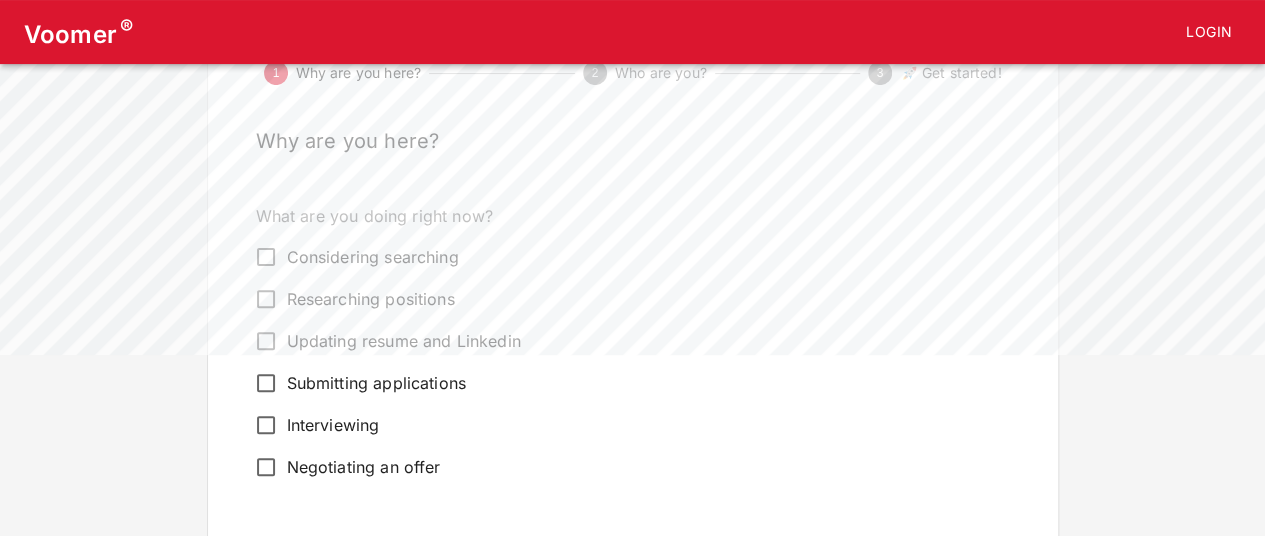 click on "Interviewing" at bounding box center (266, 425) 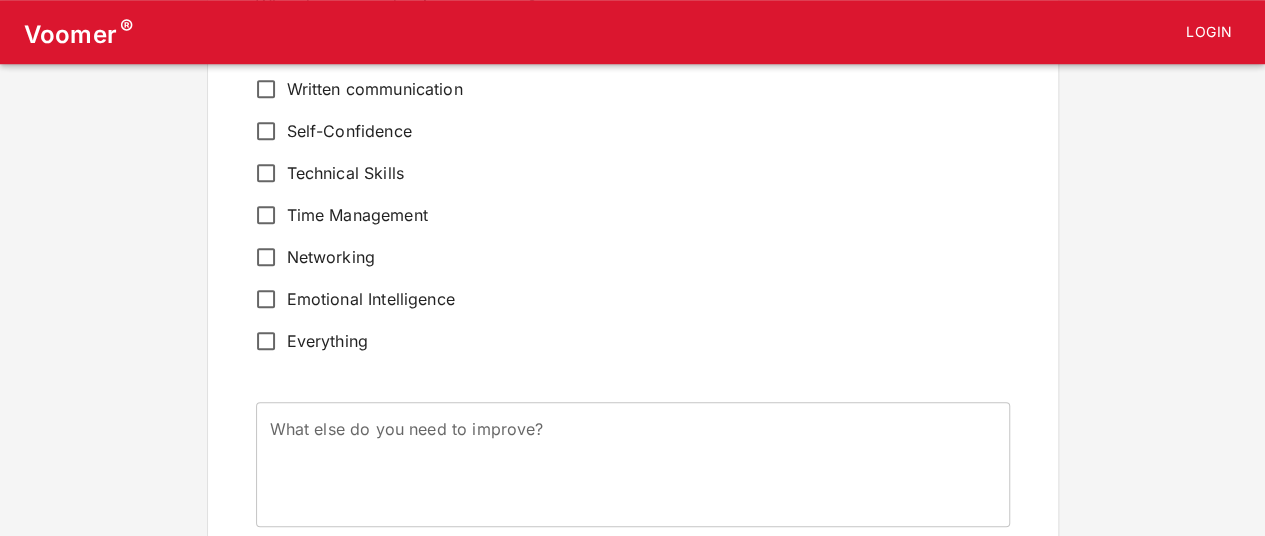 scroll, scrollTop: 898, scrollLeft: 0, axis: vertical 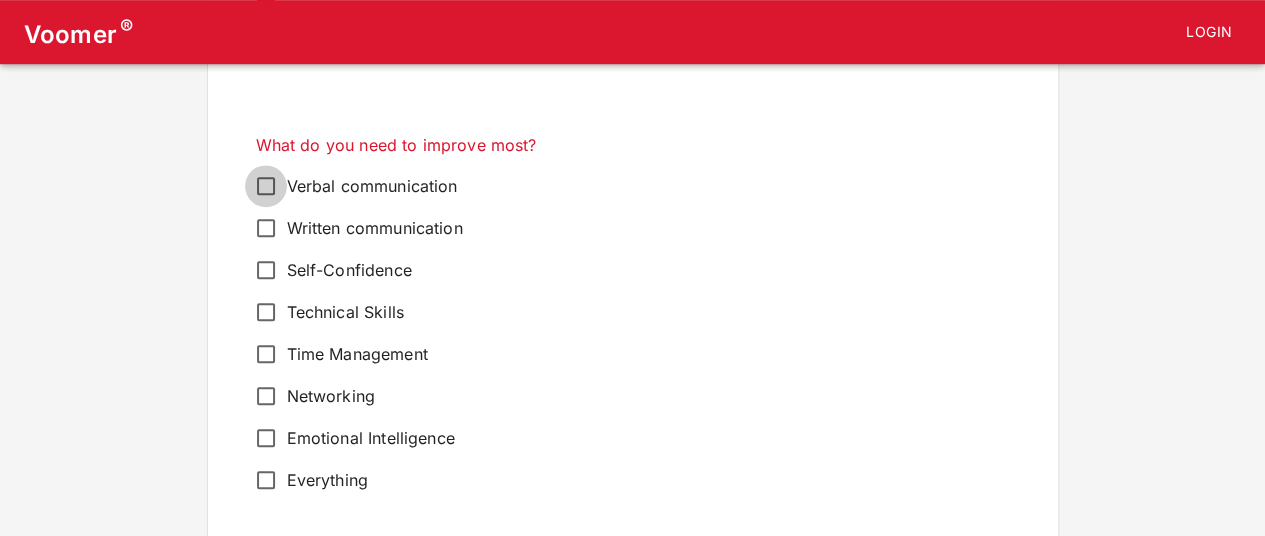 click on "Verbal communication" at bounding box center [266, 186] 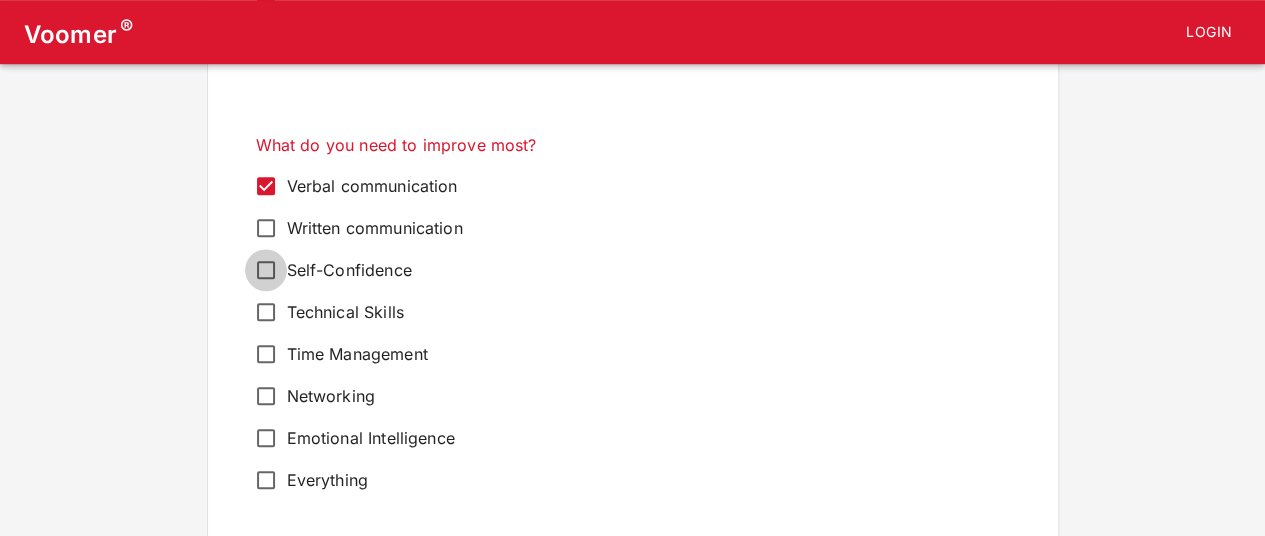 click on "Self-Confidence" at bounding box center [266, 270] 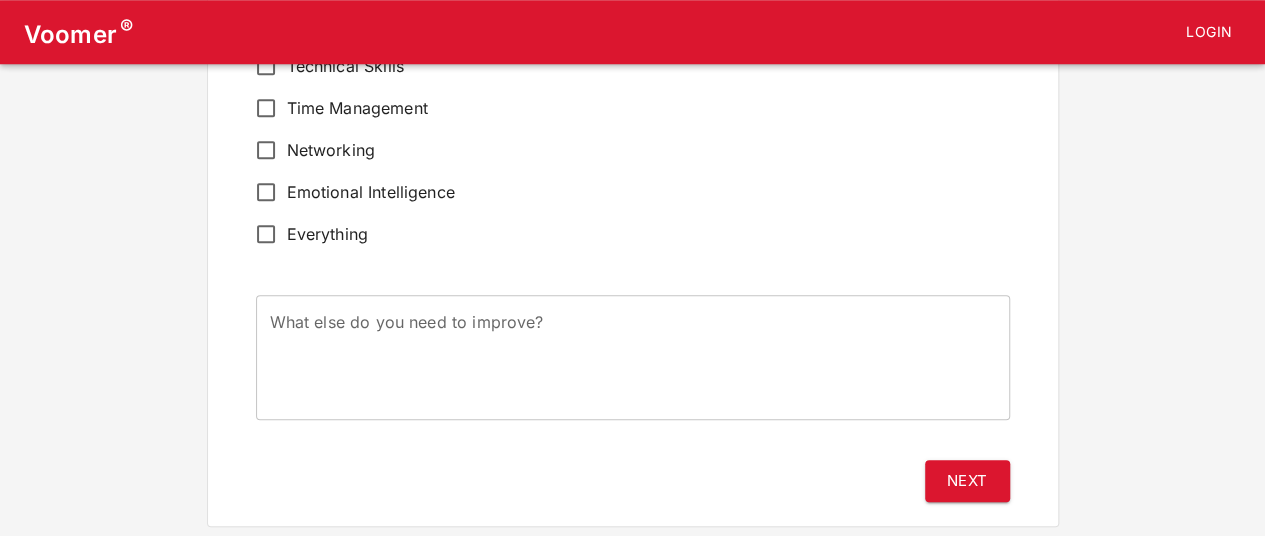 scroll, scrollTop: 862, scrollLeft: 0, axis: vertical 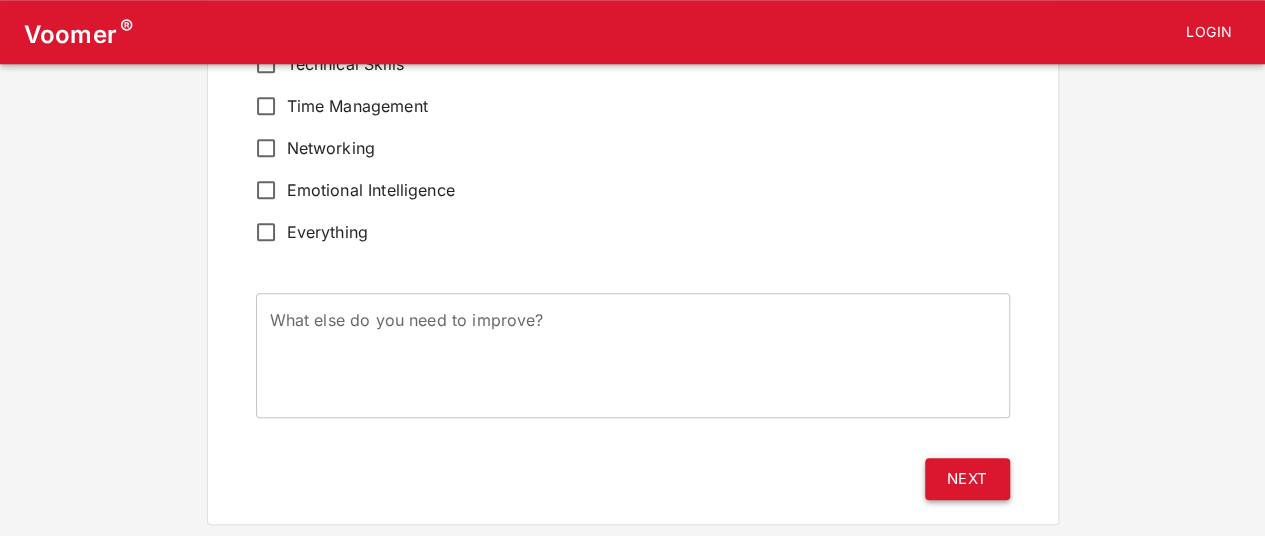 click on "Next" at bounding box center (967, 479) 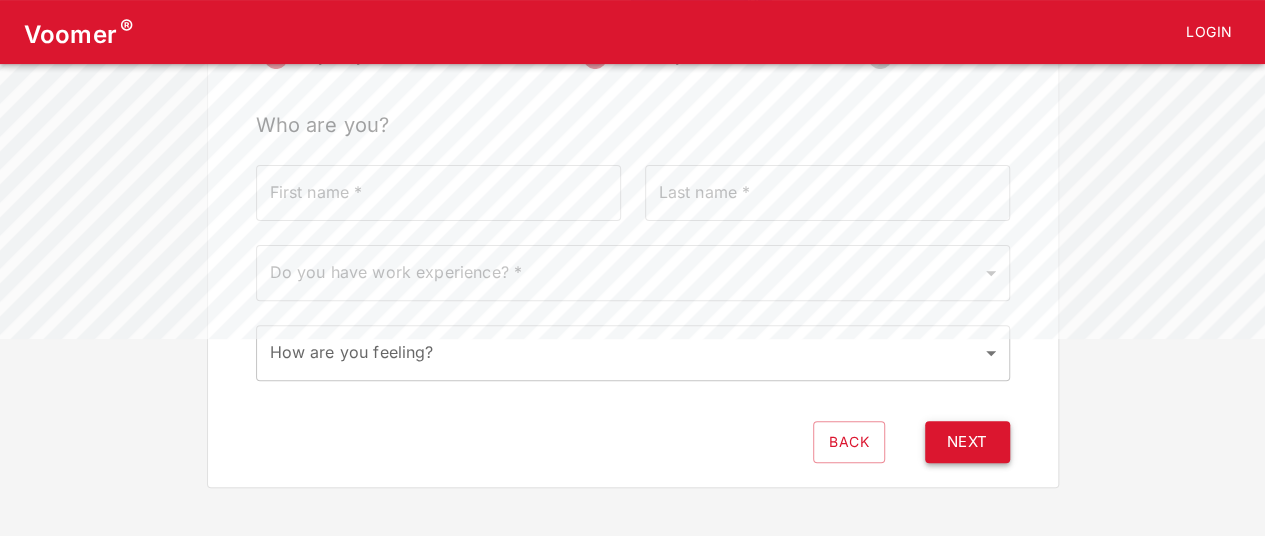 scroll, scrollTop: 0, scrollLeft: 0, axis: both 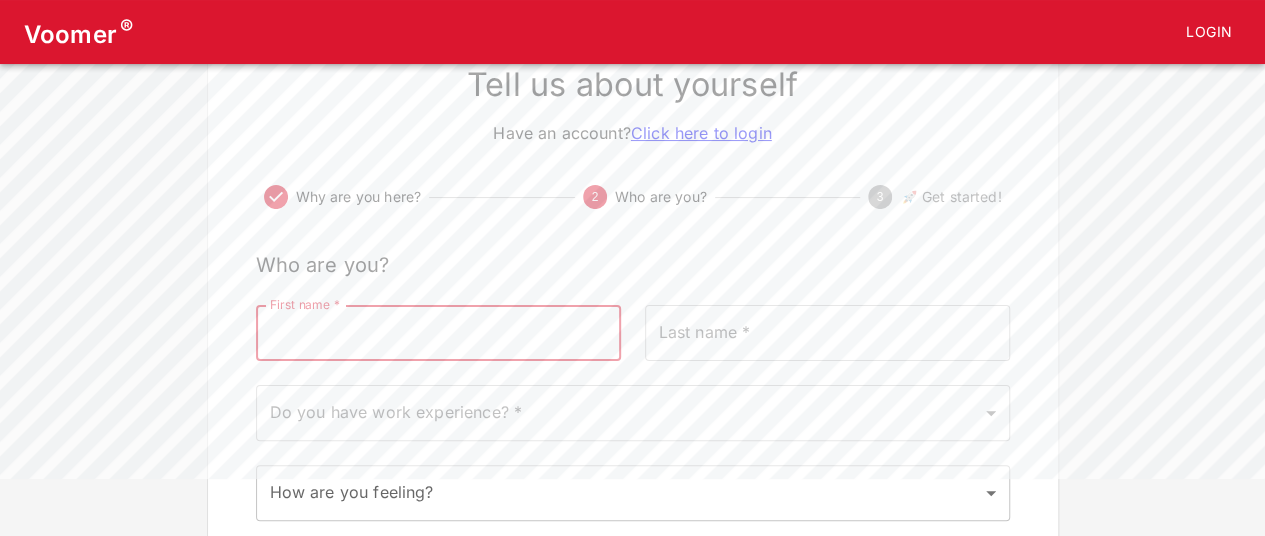 drag, startPoint x: 428, startPoint y: 331, endPoint x: 417, endPoint y: 331, distance: 11 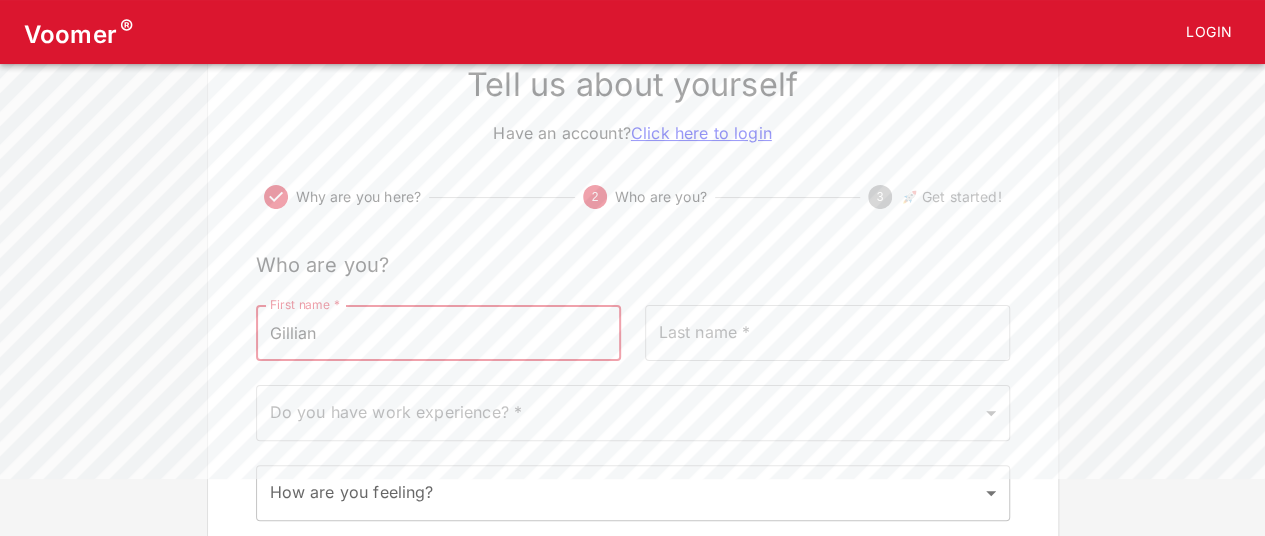 type on "Gillian" 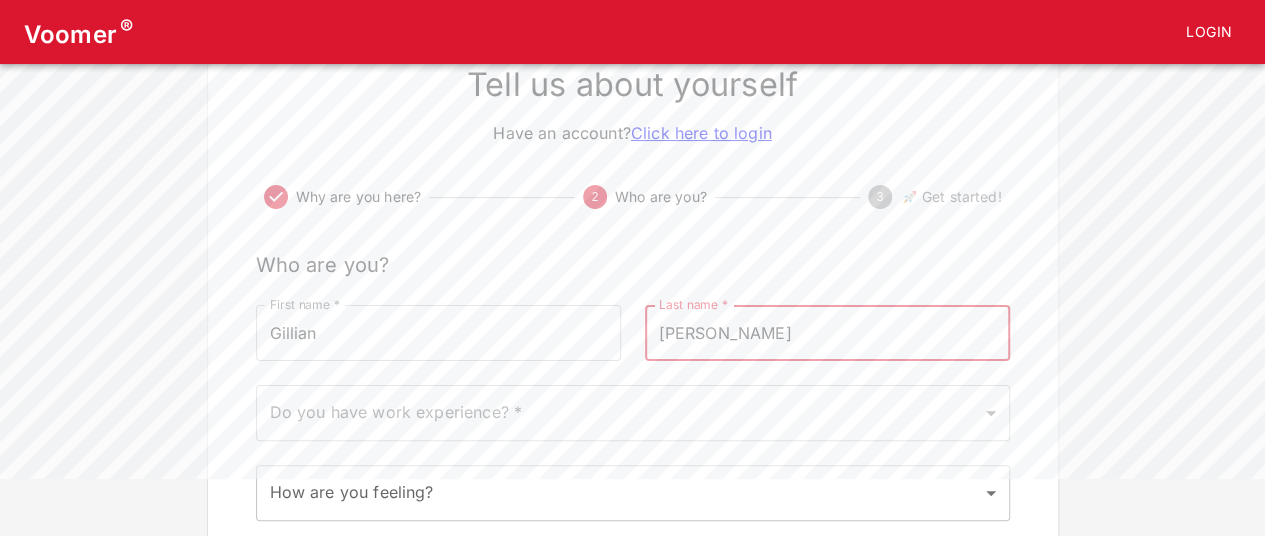 type on "Lambert" 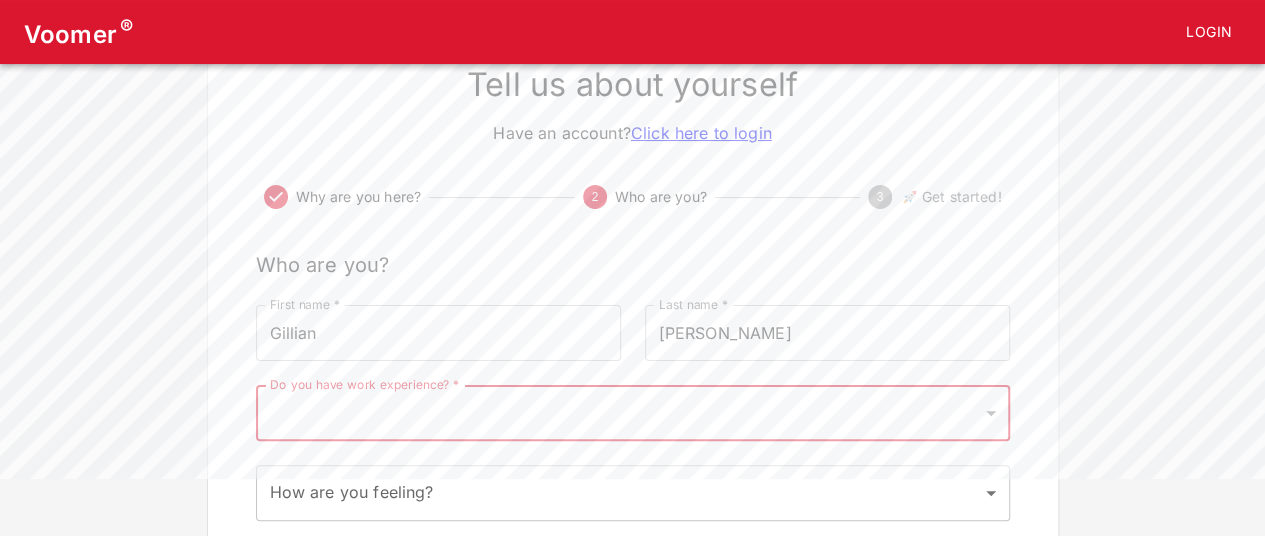 click on "Voomer ® Login Tell us about yourself Have an account?  Click here to login Why are you here? 2 Who are you? 3 🚀 Get started! Who are you? First name * Gillian First name * Last name * Lambert Last name * Do you have work experience? * ​ Do you have work experience? * How are you feeling? ​ How are you feeling? Back Next" at bounding box center (632, 278) 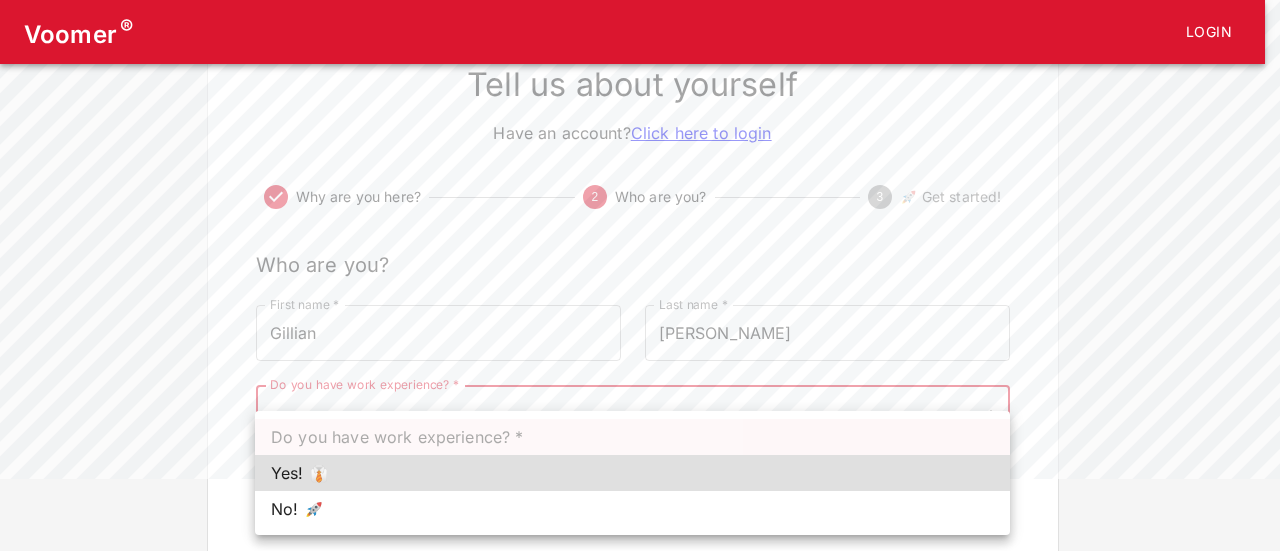 click on "Yes! 👔" at bounding box center [632, 473] 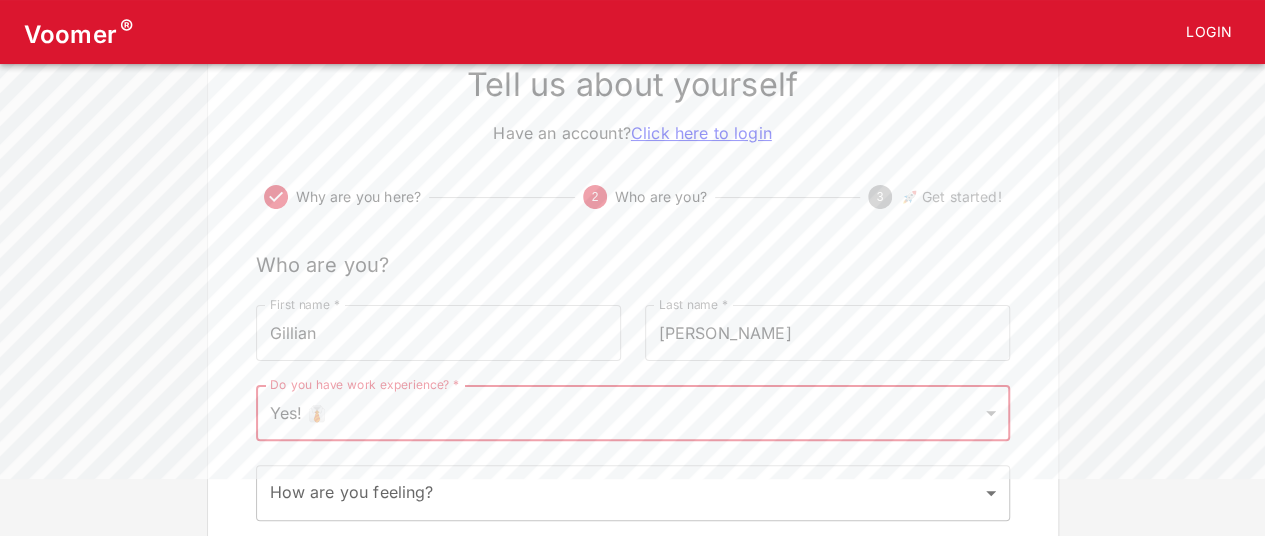 click on "Voomer ® Login Tell us about yourself Have an account?  Click here to login Why are you here? 2 Who are you? 3 🚀 Get started! Who are you? First name * Gillian First name * Last name * Lambert Last name * Do you have work experience? * Yes! 👔 1 Do you have work experience? * How are you feeling? ​ How are you feeling? Back Next" at bounding box center [632, 278] 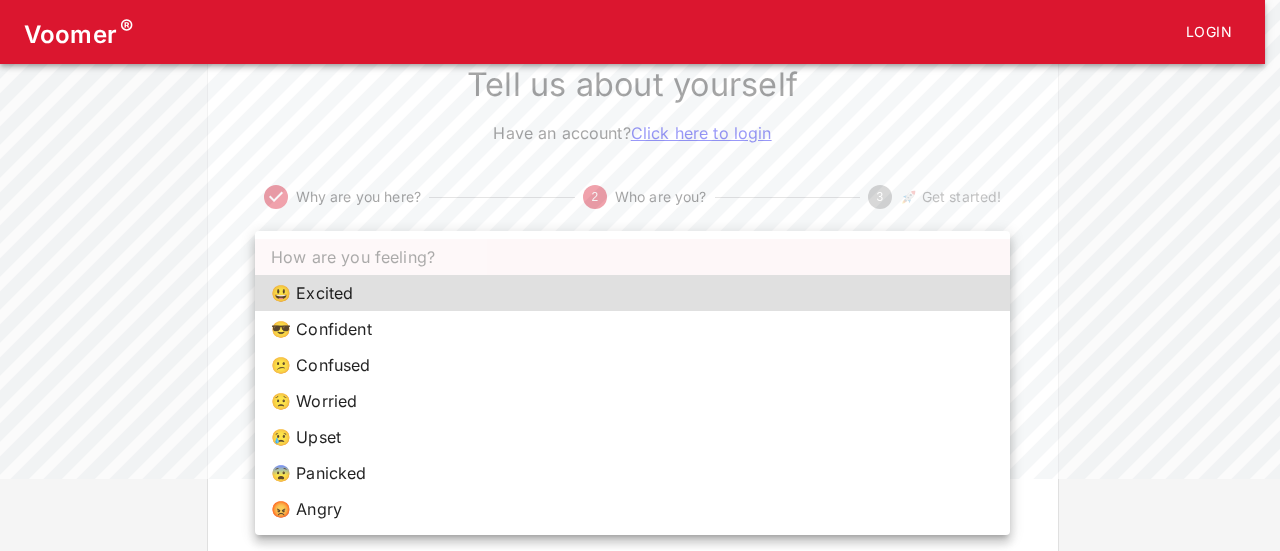 click on "😟 Worried" at bounding box center [632, 401] 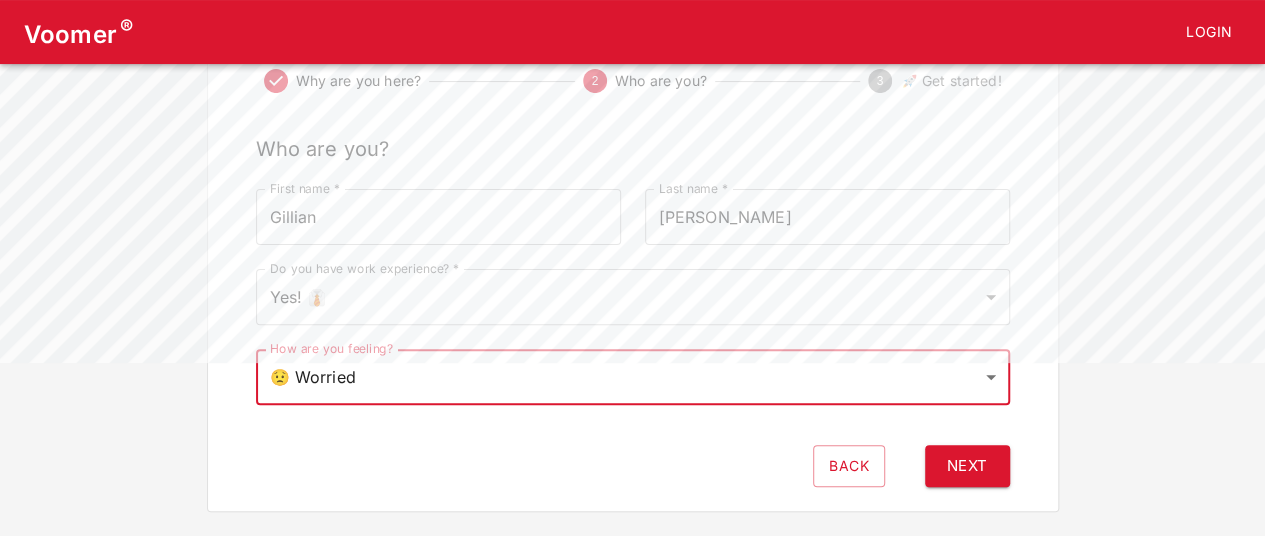 scroll, scrollTop: 190, scrollLeft: 0, axis: vertical 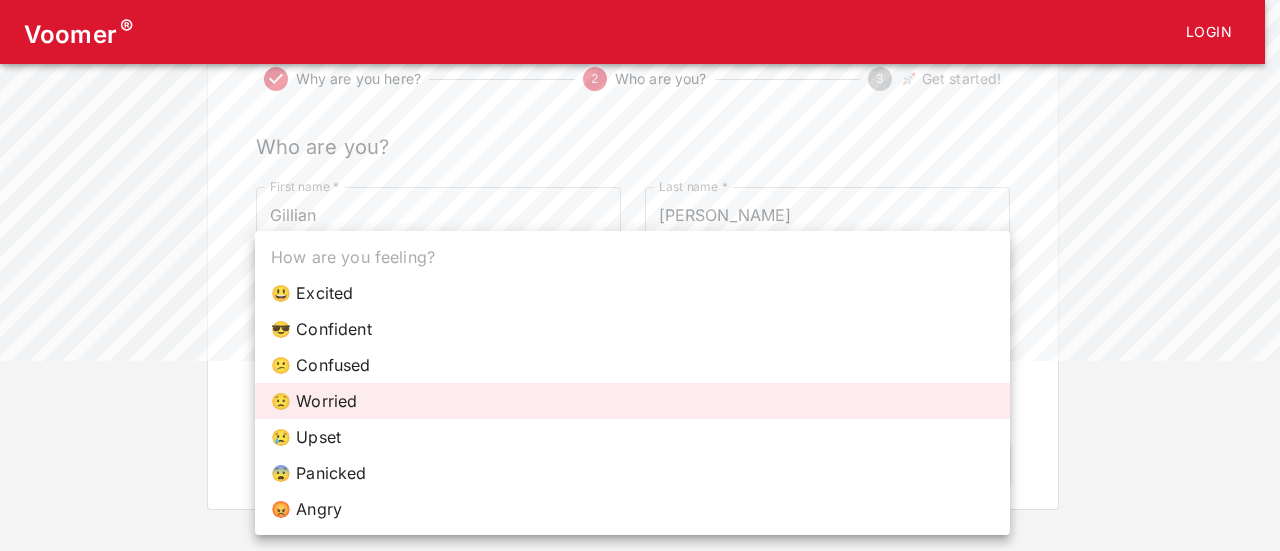 click on "Voomer ® Login Tell us about yourself Have an account?  Click here to login Why are you here? 2 Who are you? 3 🚀 Get started! Who are you? First name * Gillian First name * Last name * Lambert Last name * Do you have work experience? * Yes! 👔 1 Do you have work experience? * How are you feeling? 😟 Worried worried How are you feeling? Back Next How are you feeling? 😃 Excited 😎 Confident 😕 Confused 😟 Worried 😢 Upset 😨 Panicked 😡 Angry" at bounding box center (640, 160) 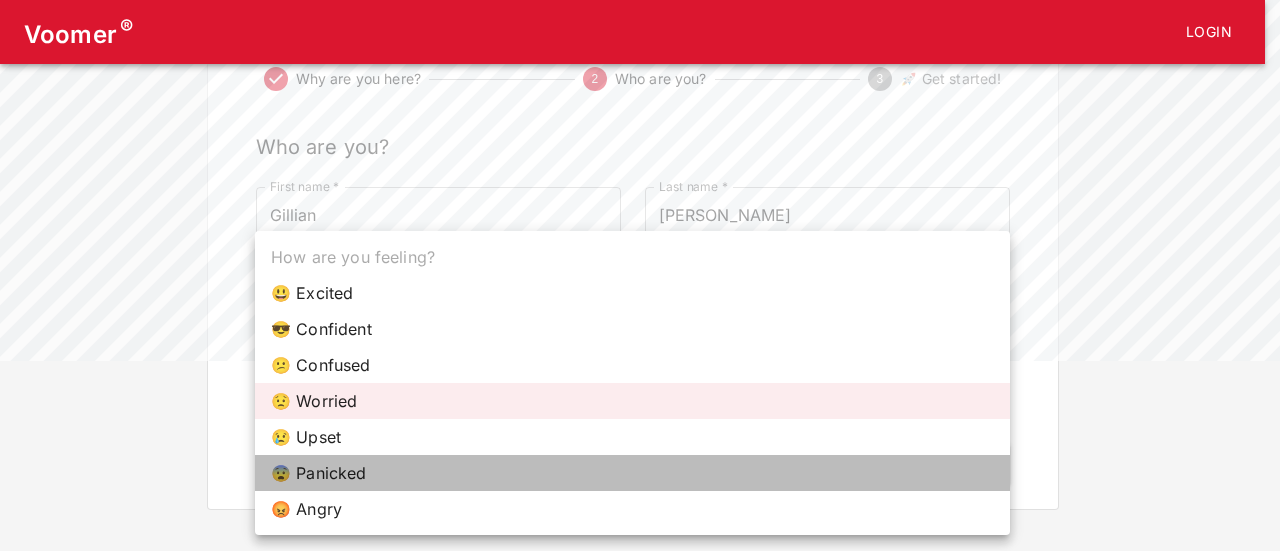 click on "😨 Panicked" at bounding box center (632, 473) 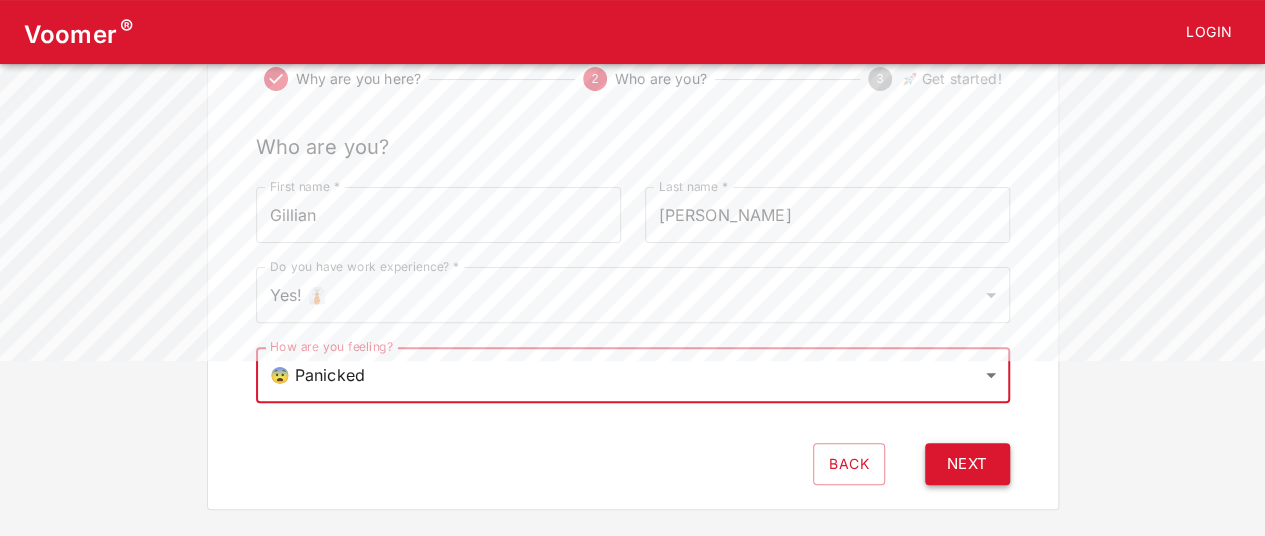 click on "Next" at bounding box center [967, 464] 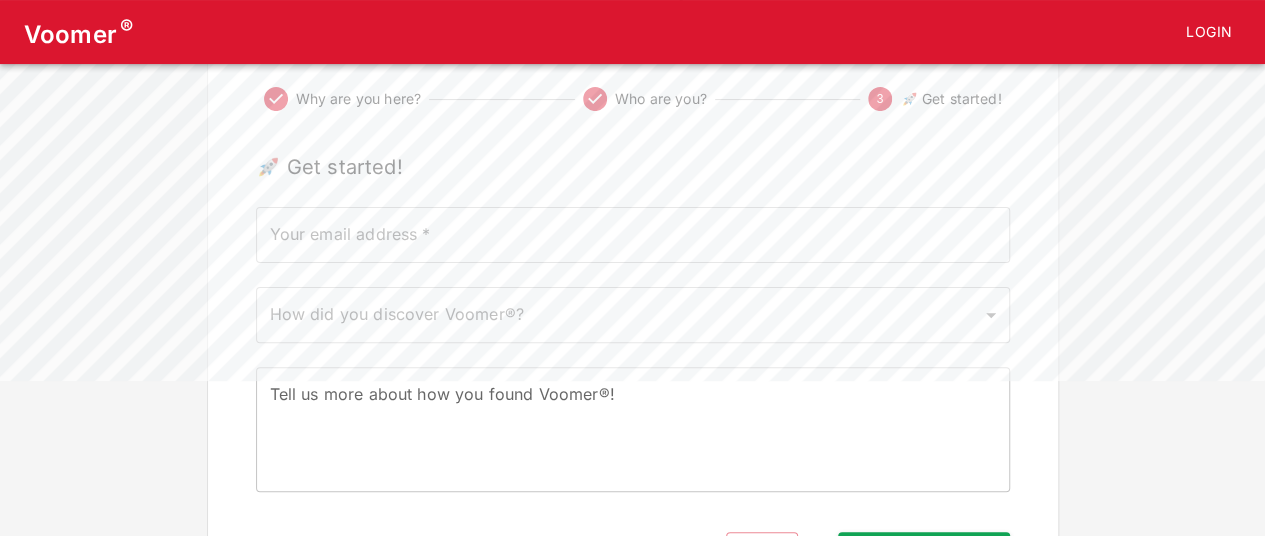 scroll, scrollTop: 176, scrollLeft: 0, axis: vertical 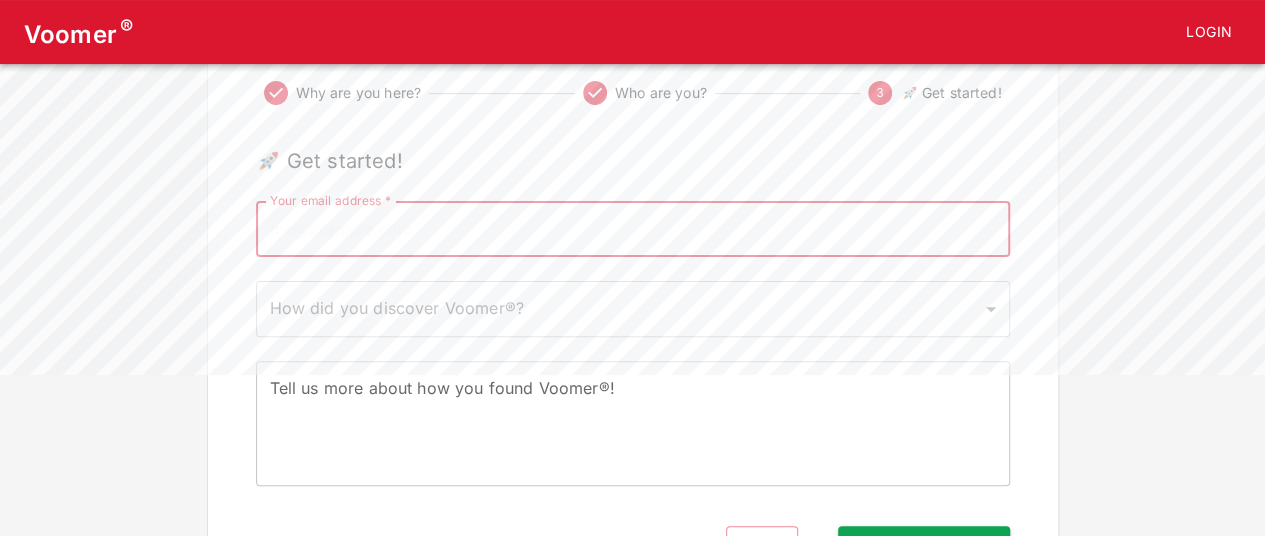 click on "Your email address *" at bounding box center (633, 229) 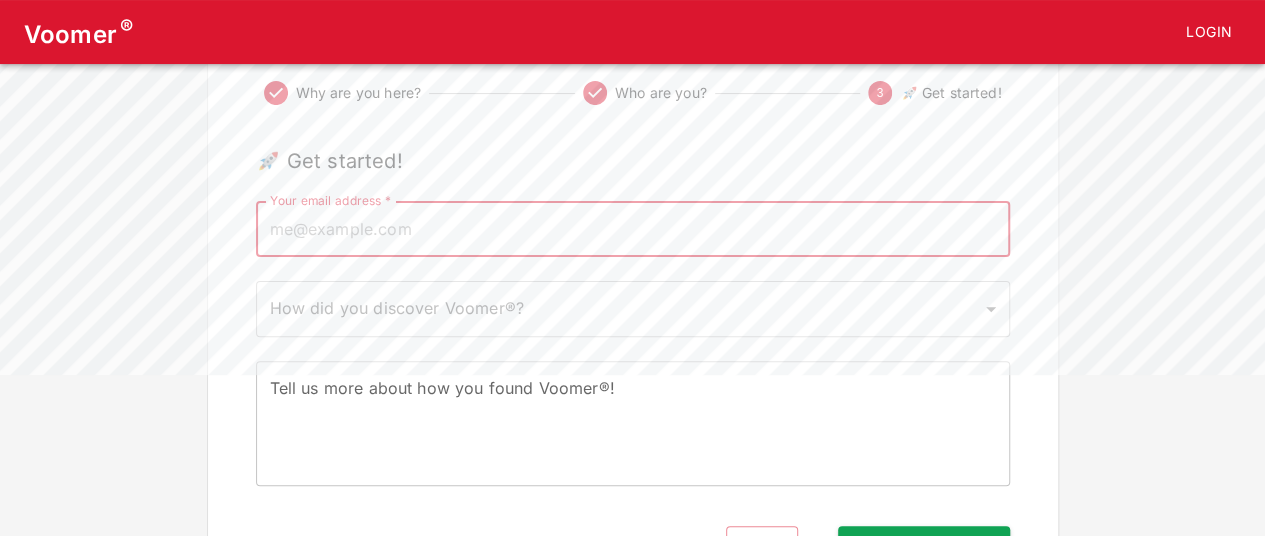 type on "gillian.lambert@gmail.com" 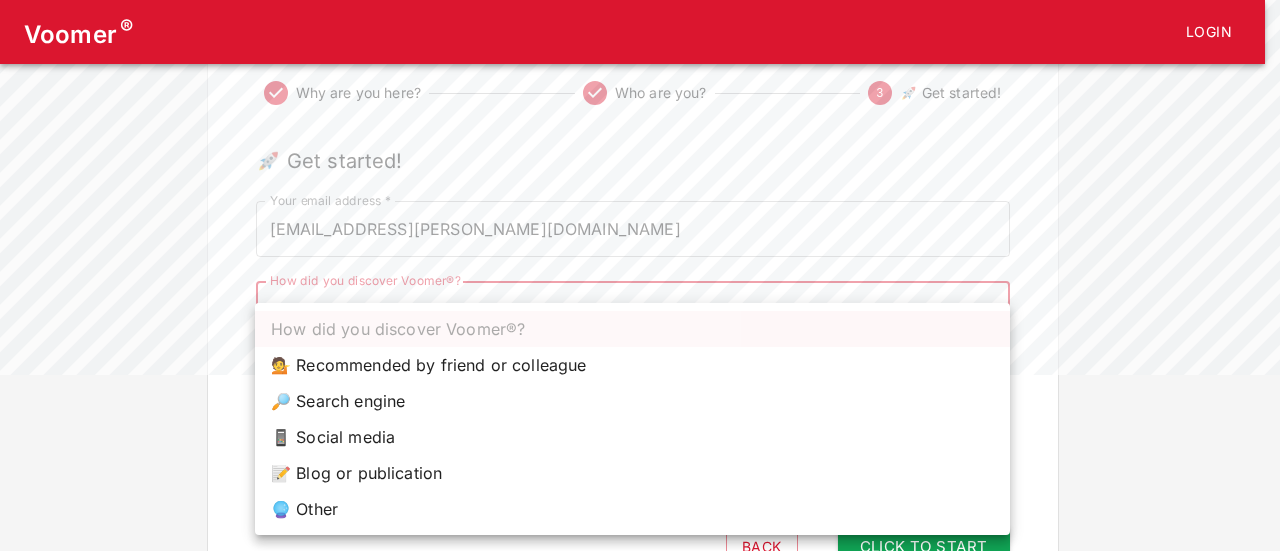 click on "Voomer ® Login Tell us about yourself Have an account?  Click here to login Why are you here? Who are you? 3 🚀 Get started! 🚀 Get started! Your email address * gillian.lambert@gmail.com Your email address * How did you discover Voomer®? ​ How did you discover Voomer®? Tell us more about how you found Voomer®! x Tell us more about how you found Voomer®! Back Click to Start How did you discover Voomer®? 💁 Recommended by friend or colleague 🔎 Search engine 📱 Social media 📝 Blog or publication 🔮 Other" at bounding box center [640, 208] 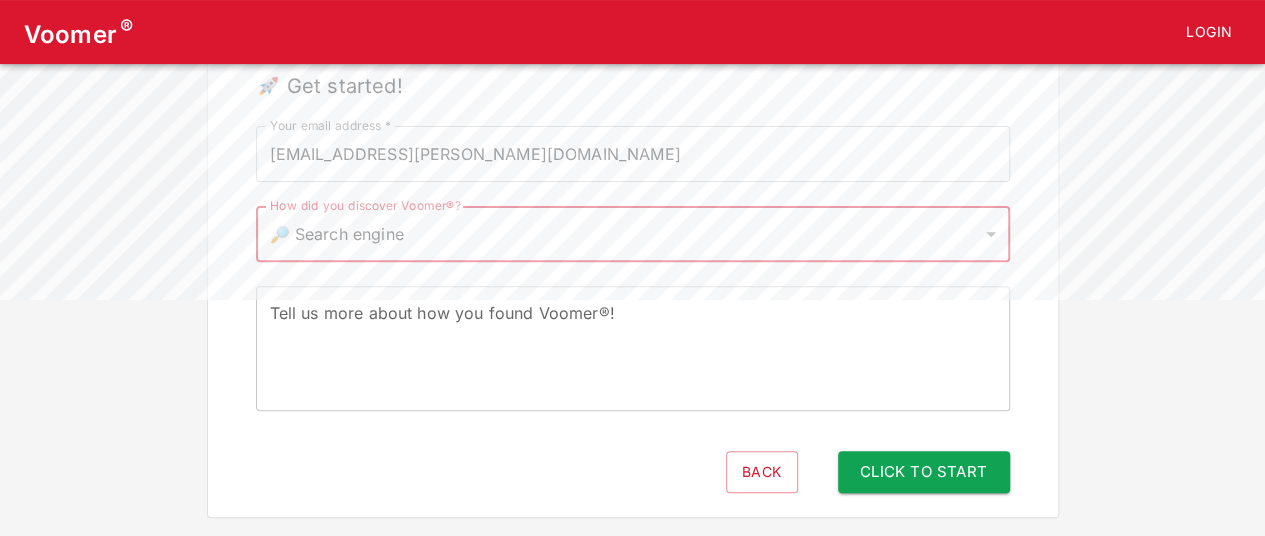scroll, scrollTop: 280, scrollLeft: 0, axis: vertical 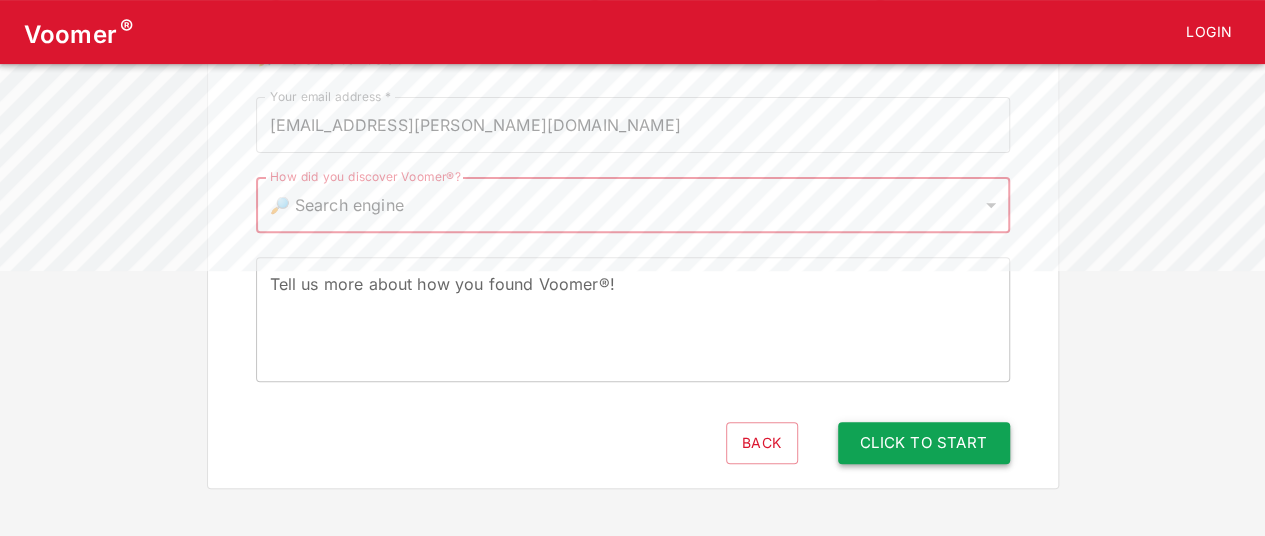 click on "Click to Start" at bounding box center (924, 443) 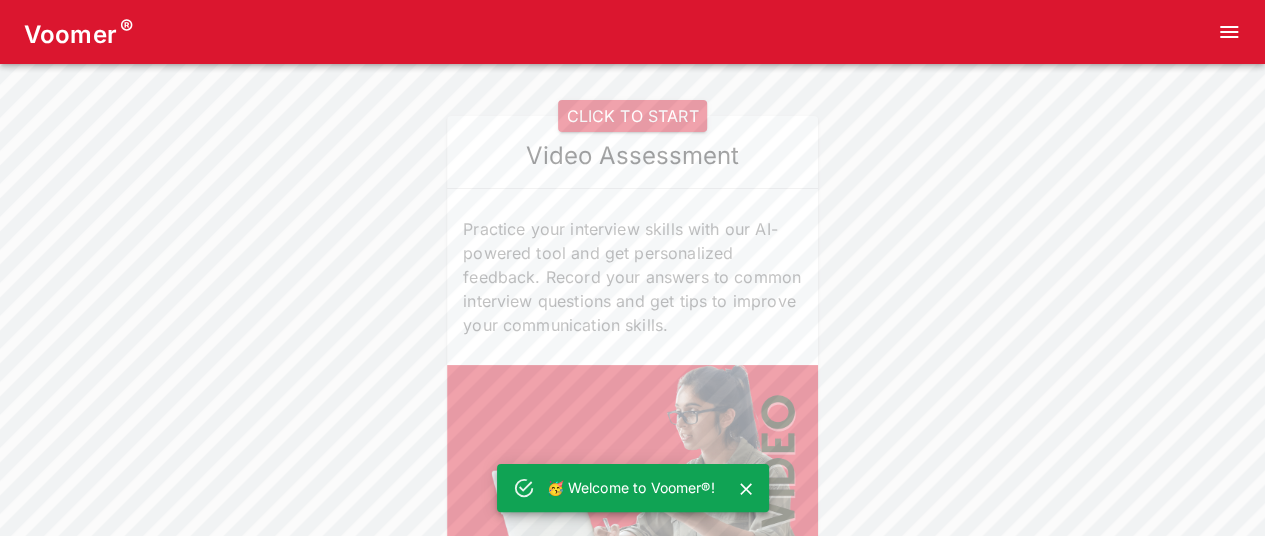 scroll, scrollTop: 35, scrollLeft: 0, axis: vertical 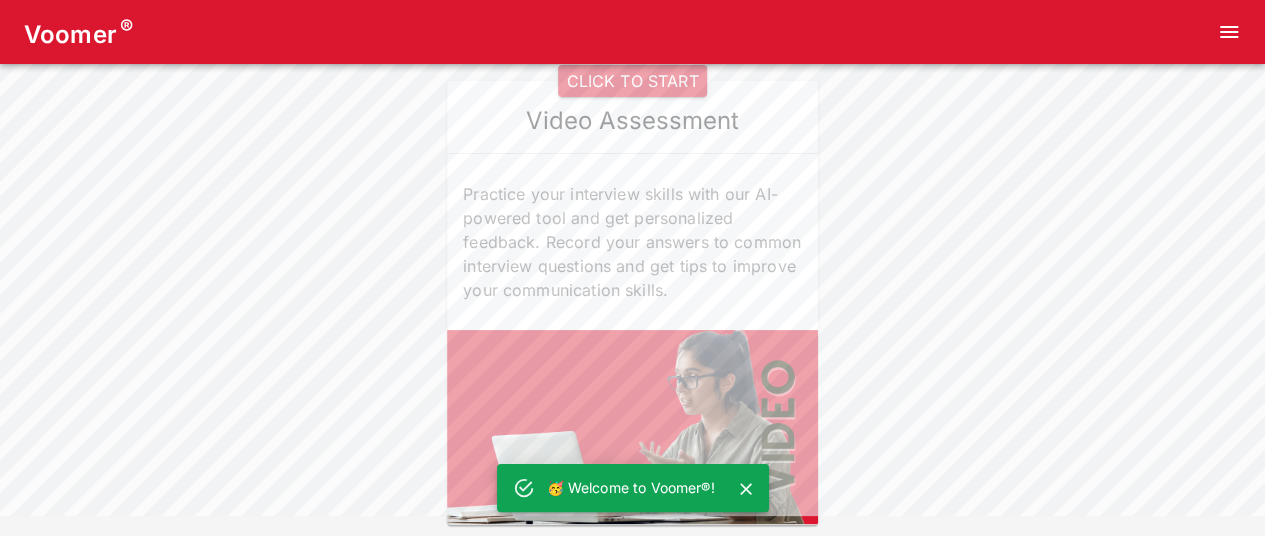 click on "🥳 Welcome to Voomer®!" at bounding box center [630, 488] 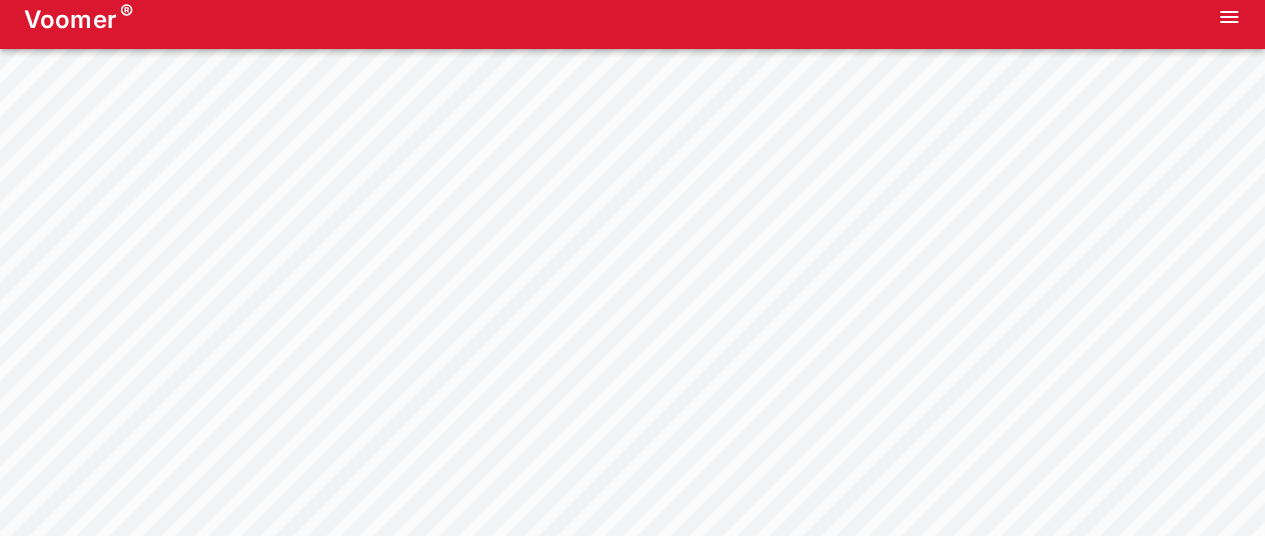 scroll, scrollTop: 0, scrollLeft: 0, axis: both 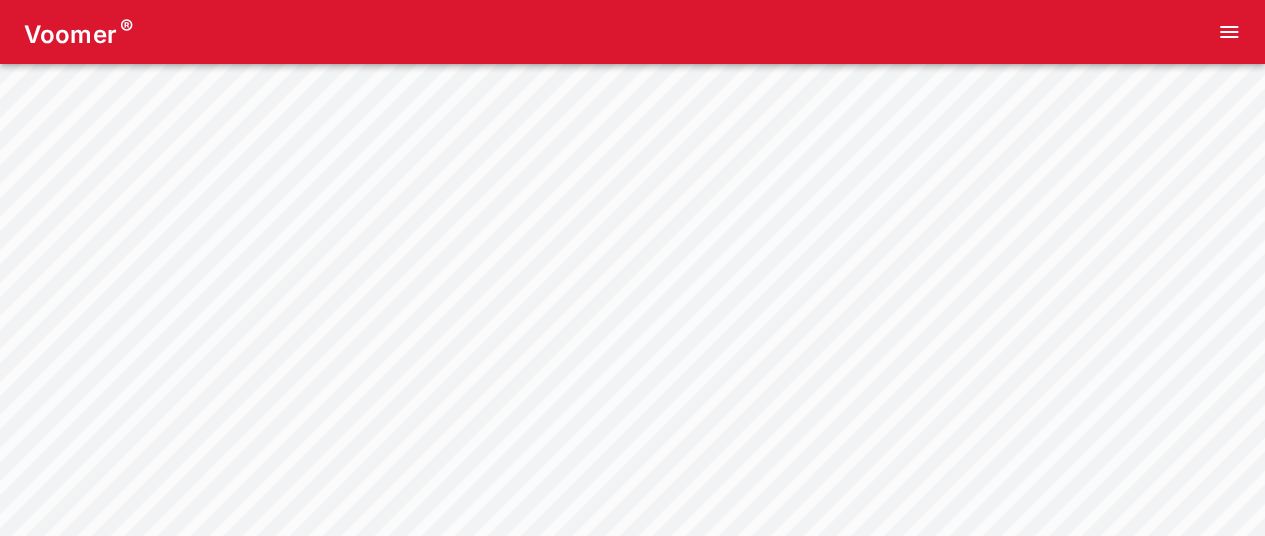 click on "Voomer ® Home Analysis Tokens: ~ Pricing Log Out" at bounding box center (632, 42) 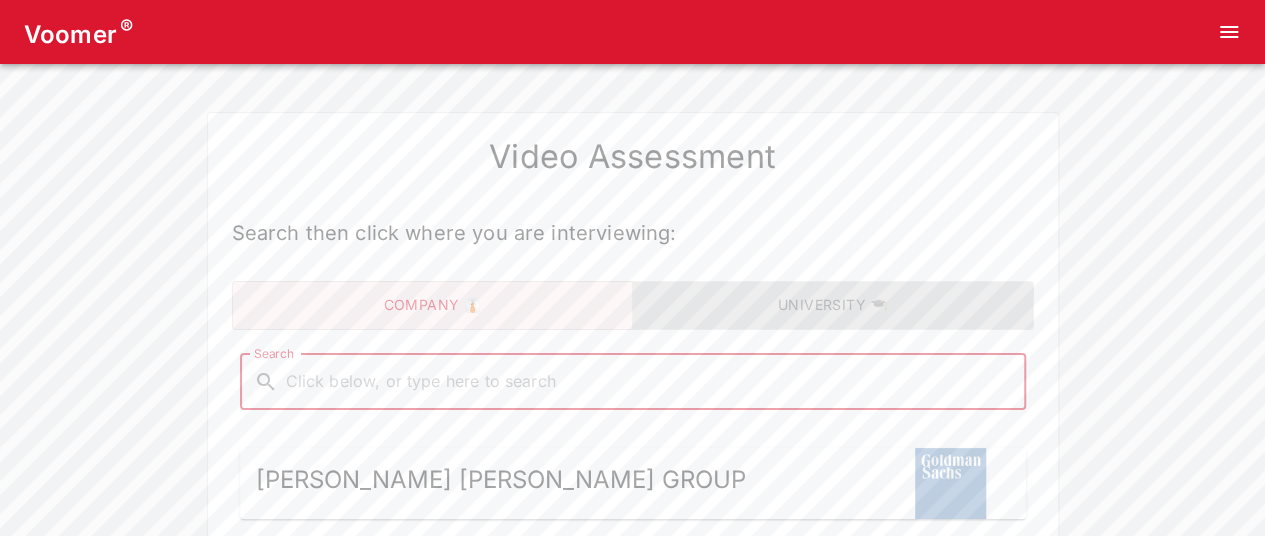 click on "University 🎓" at bounding box center [833, 305] 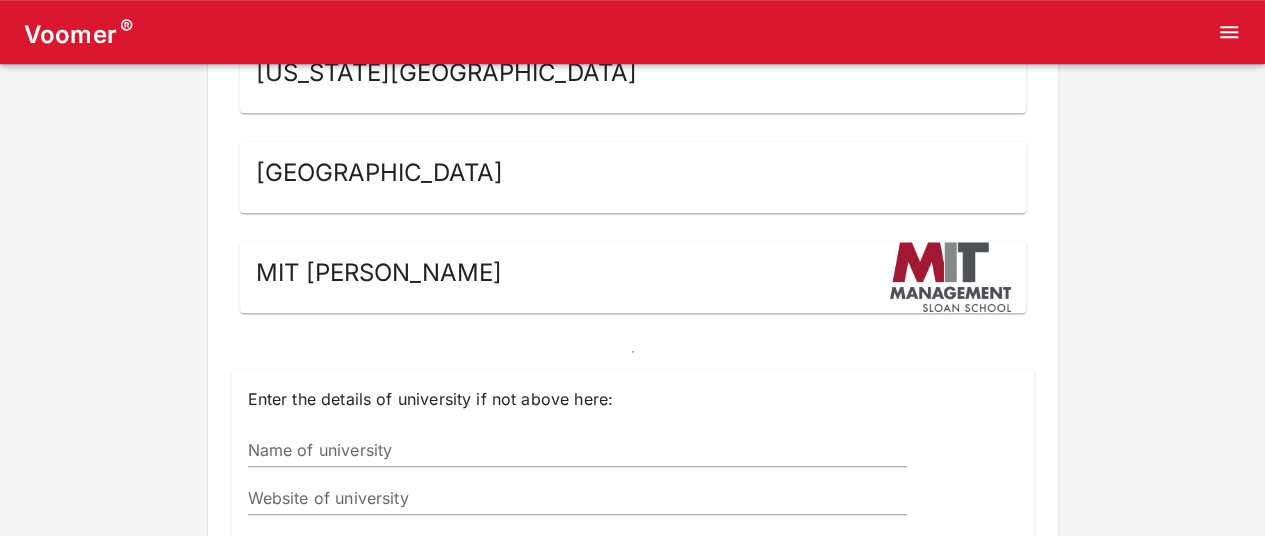 scroll, scrollTop: 690, scrollLeft: 0, axis: vertical 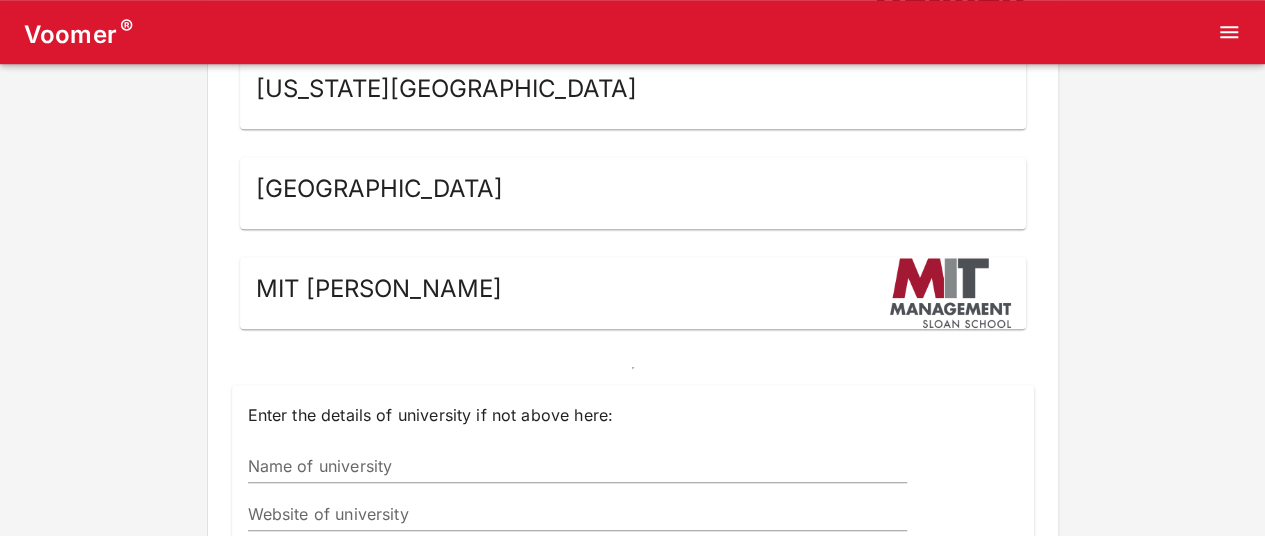 click on "MIT Sloan" at bounding box center [633, 293] 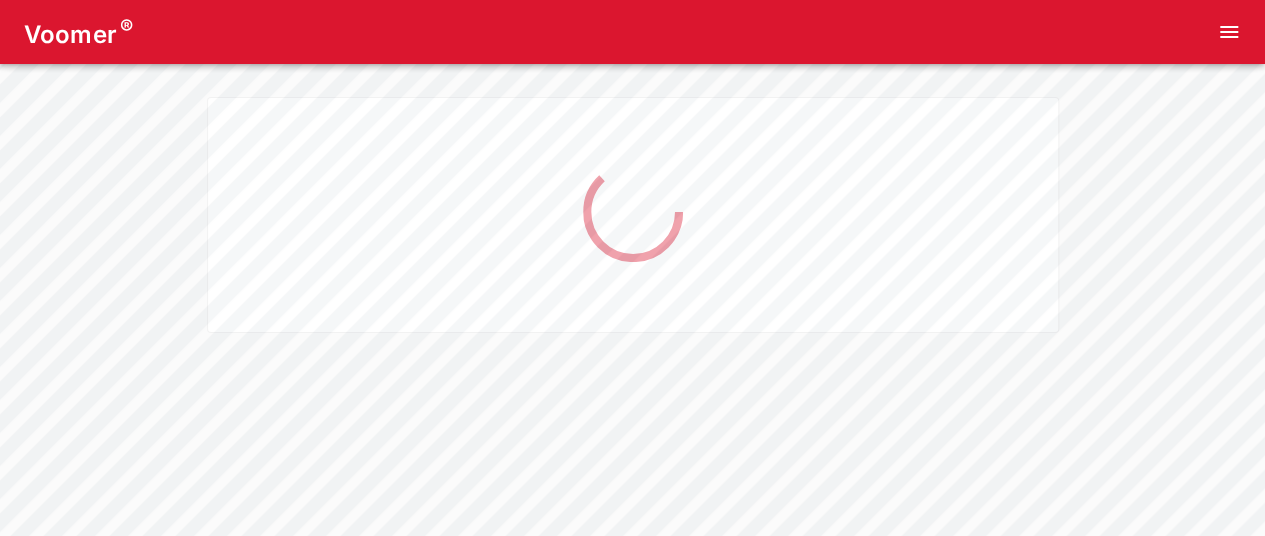 scroll, scrollTop: 0, scrollLeft: 0, axis: both 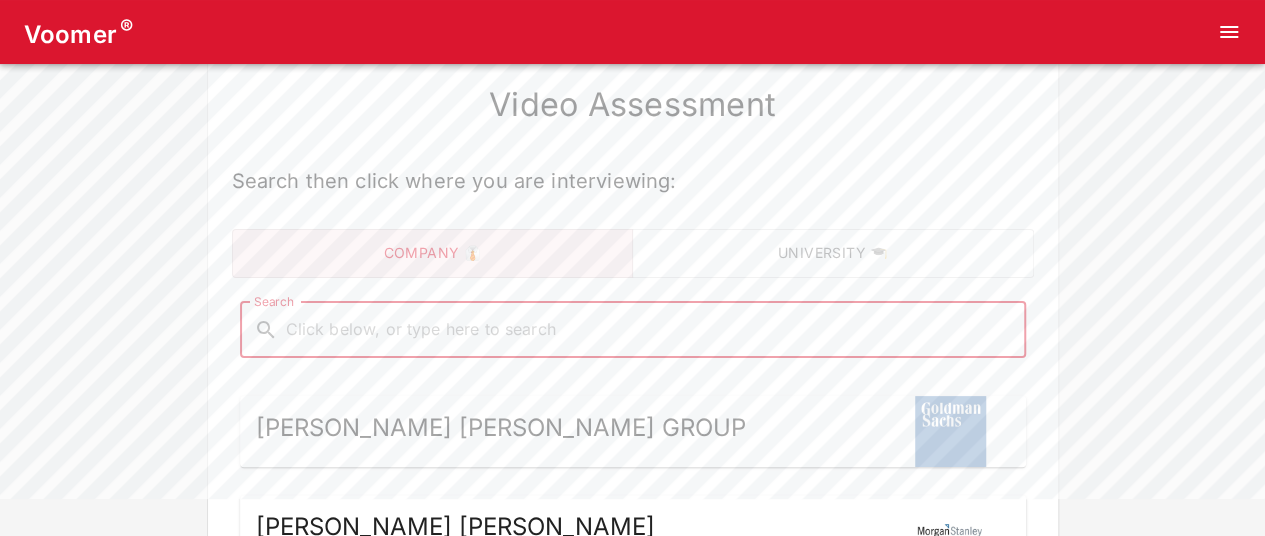 click on "University 🎓" at bounding box center (833, 253) 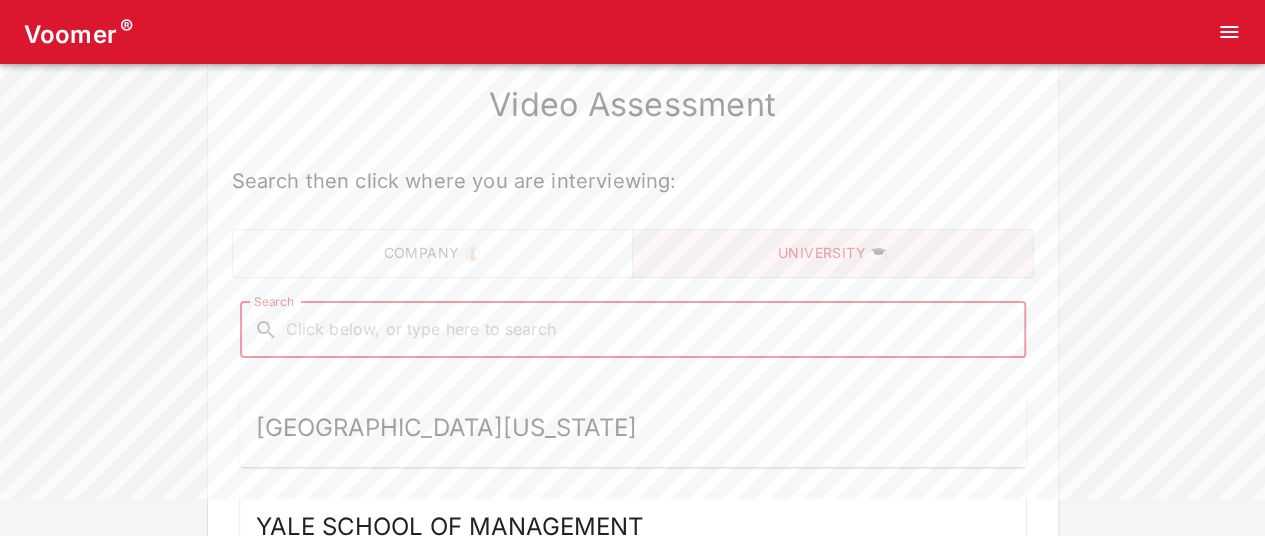 click on "Search" at bounding box center [649, 330] 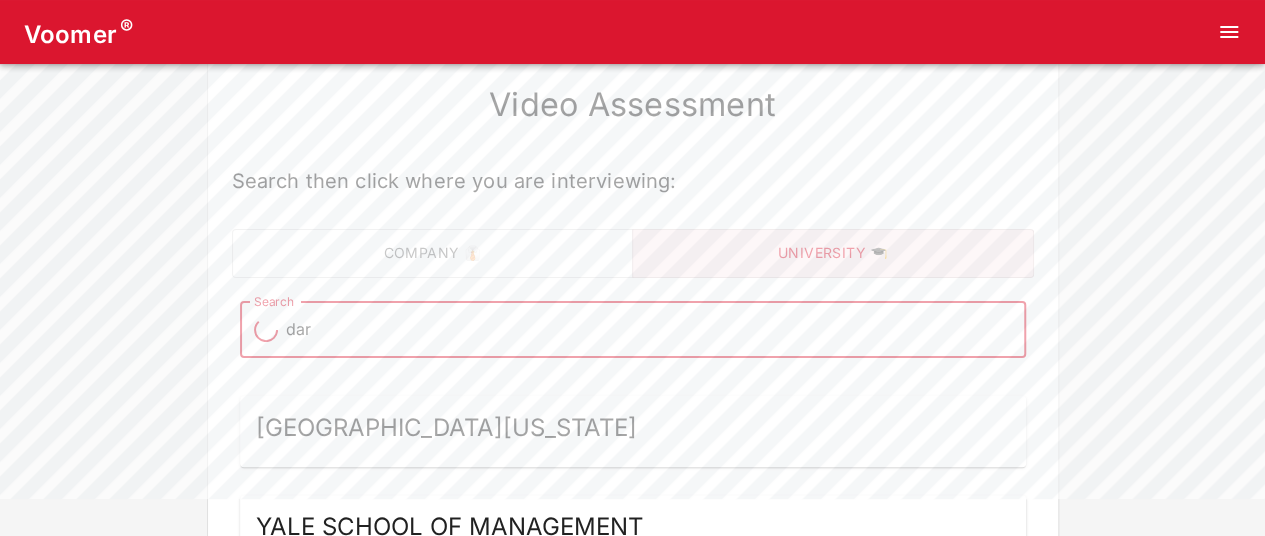 type on "dart" 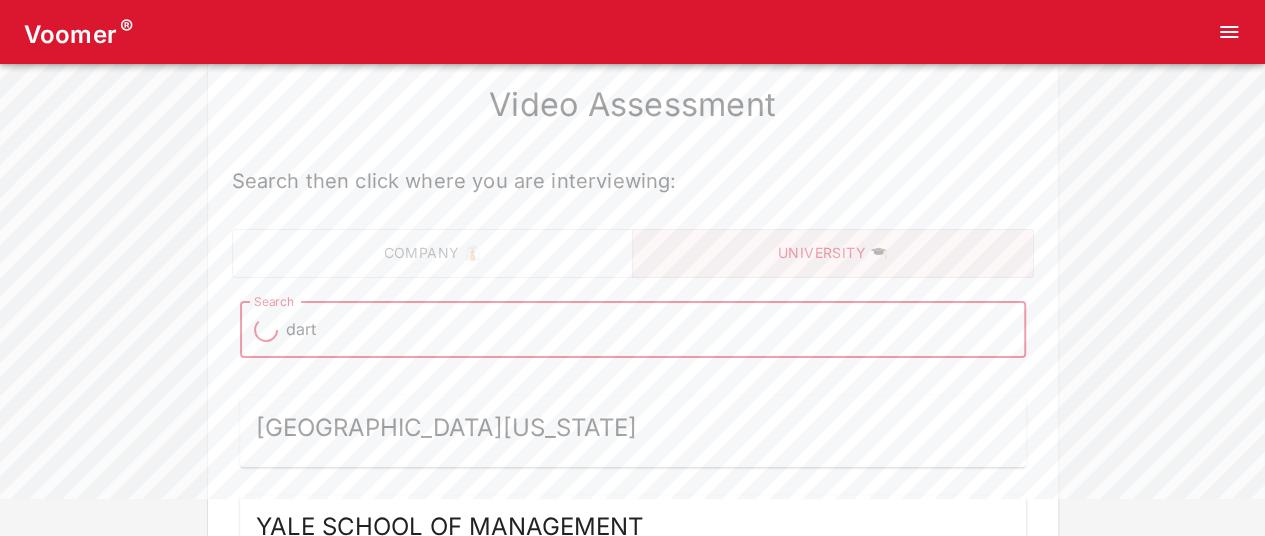 type on "dart" 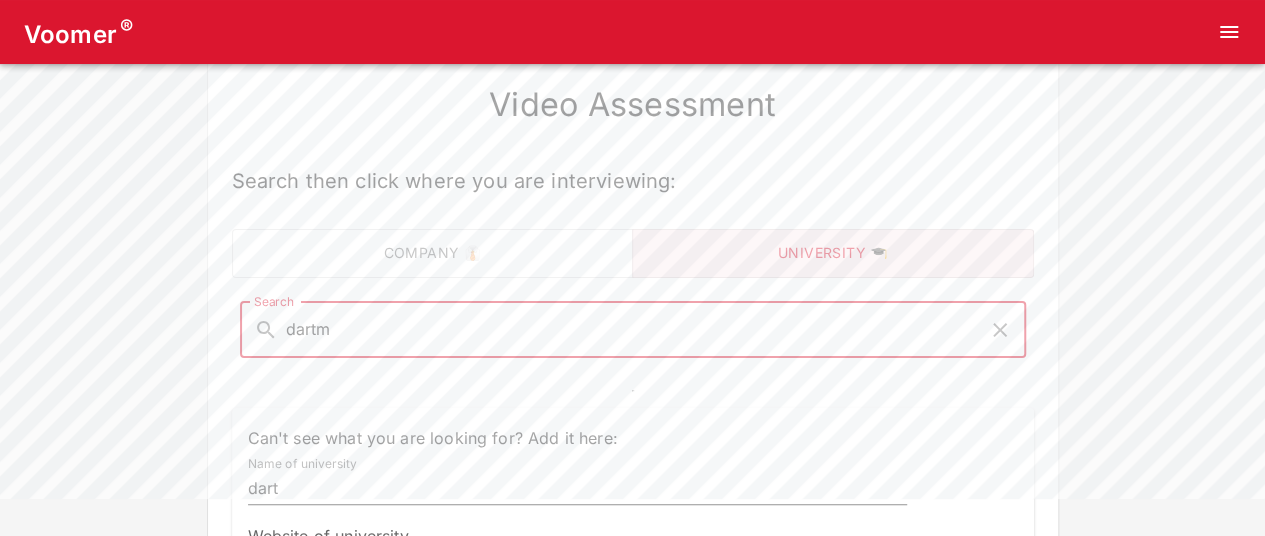 click on "dartm" at bounding box center [633, 330] 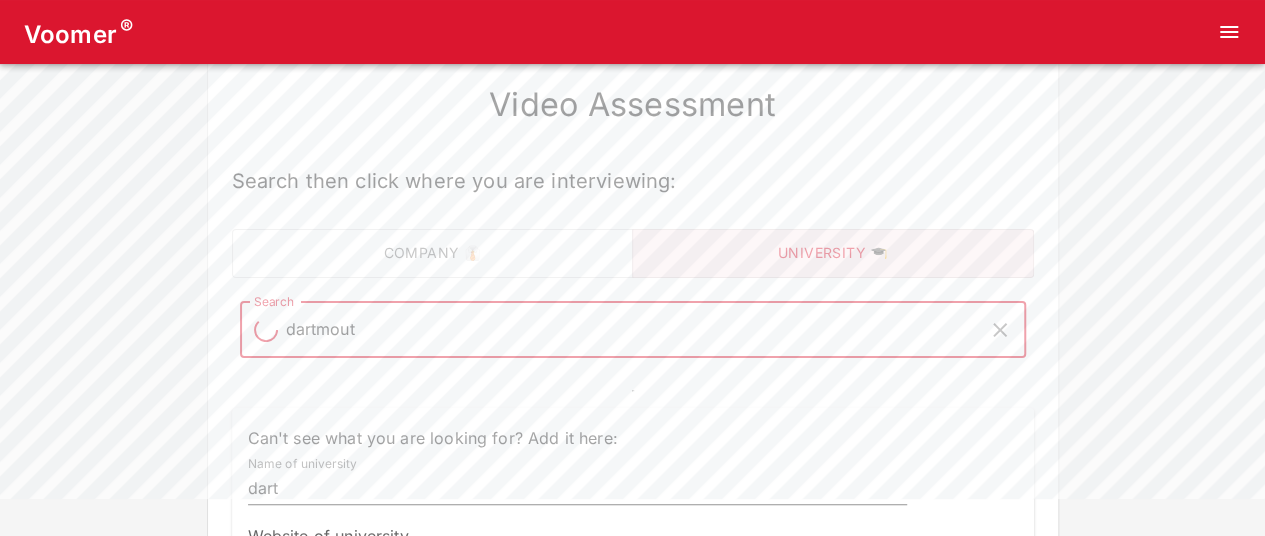 type on "dartmouth" 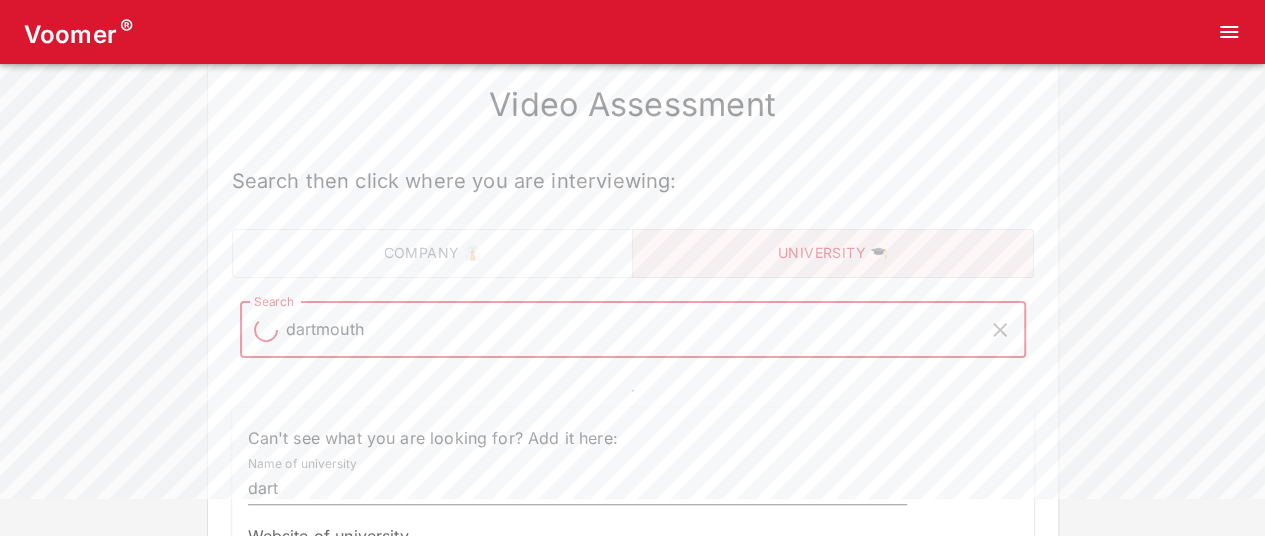 click on "Add  university" at bounding box center (331, 595) 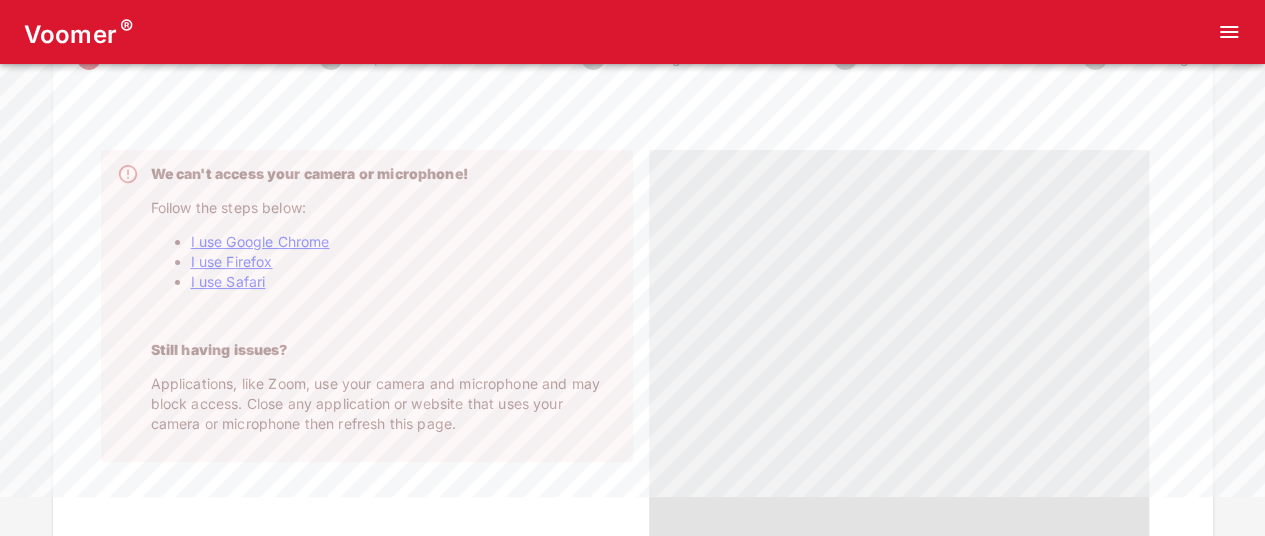 scroll, scrollTop: 57, scrollLeft: 0, axis: vertical 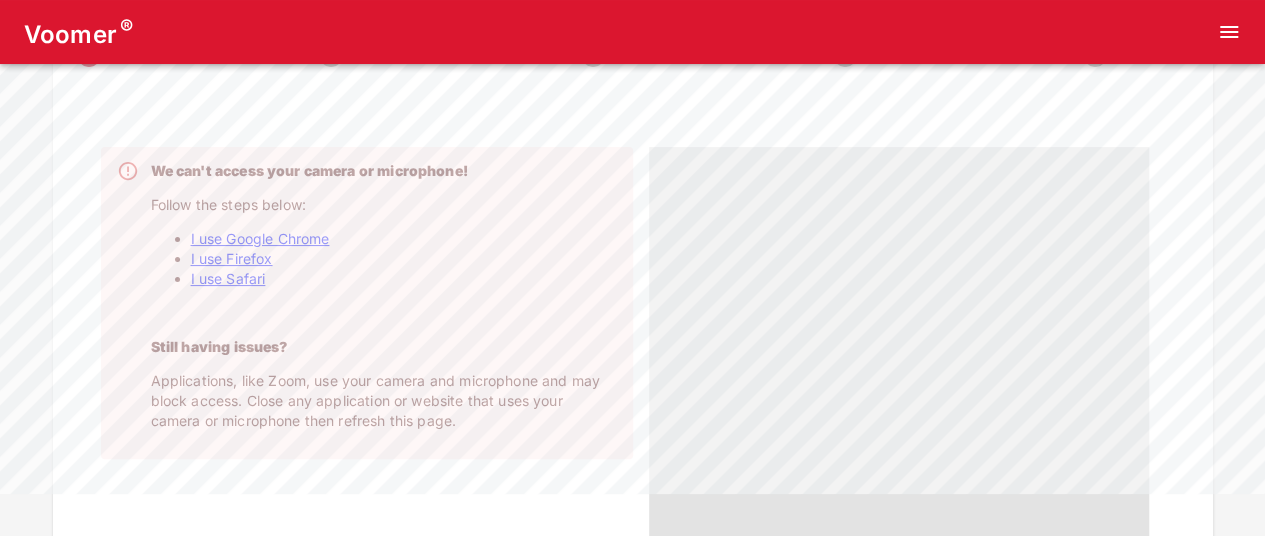 click on "I use Google Chrome" at bounding box center [260, 238] 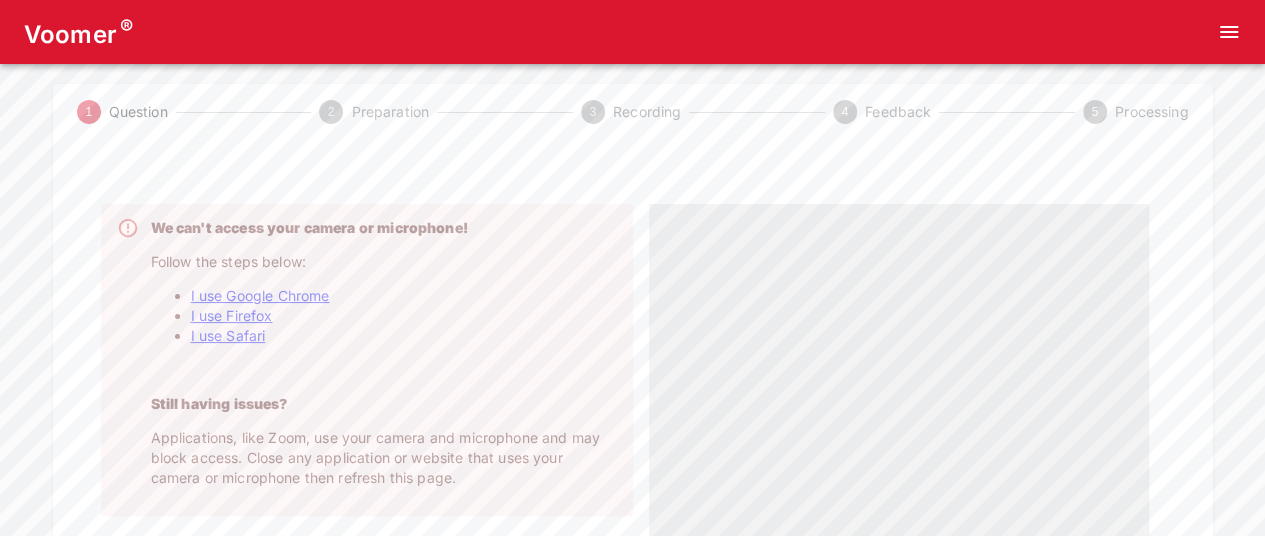 click on "I use Firefox" at bounding box center (404, 316) 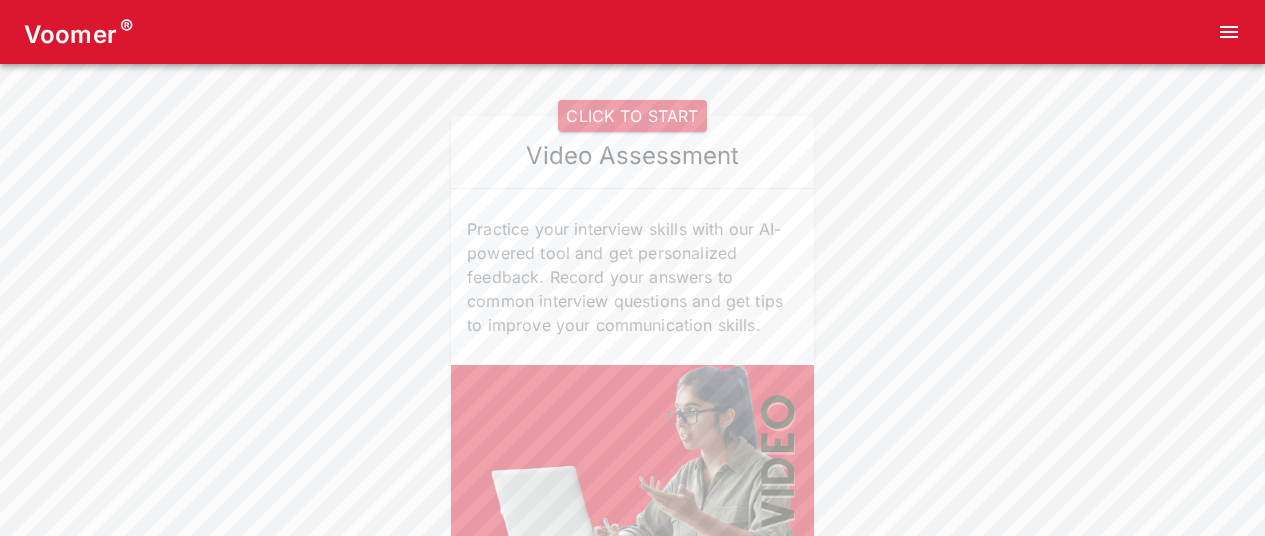 scroll, scrollTop: 0, scrollLeft: 0, axis: both 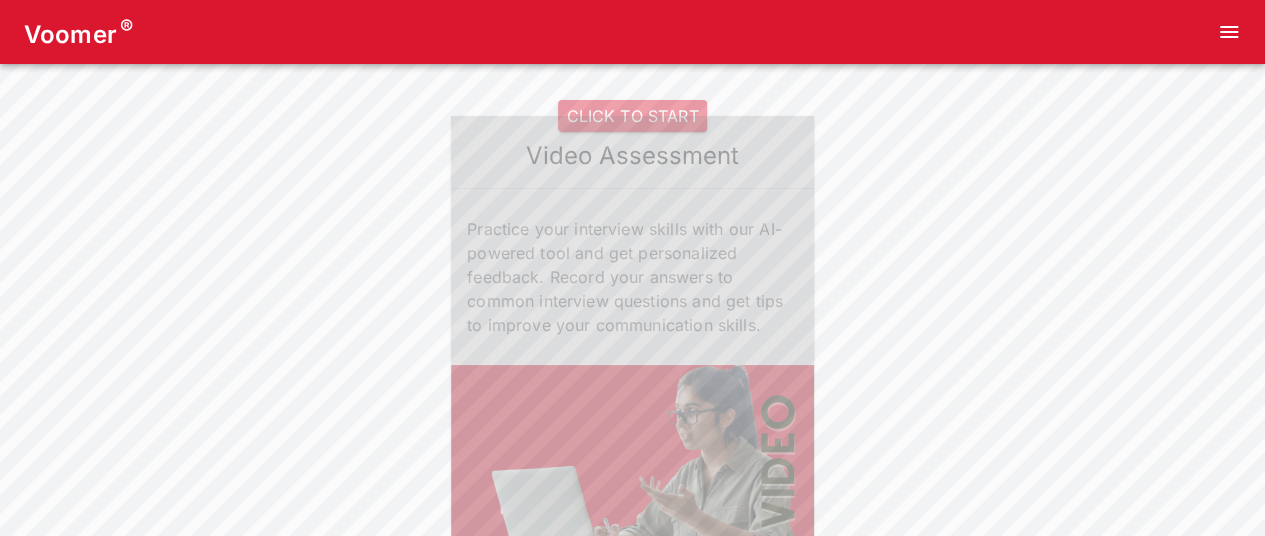 click on "CLICK TO START" at bounding box center [632, 116] 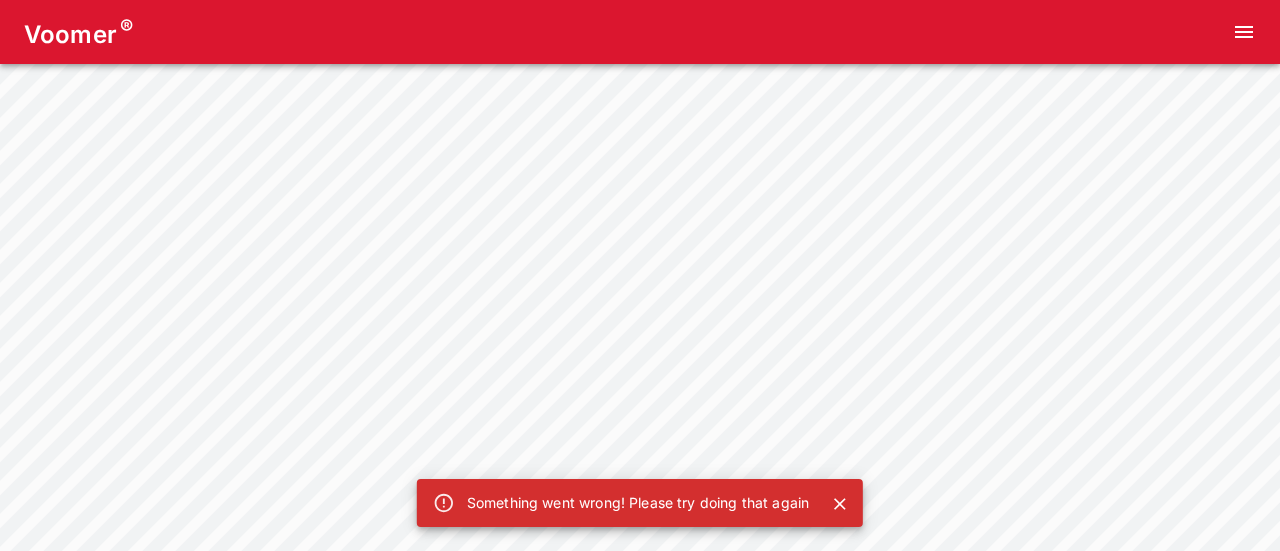click at bounding box center [840, 504] 